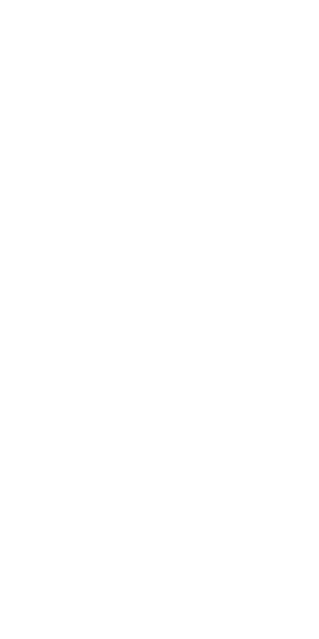 scroll, scrollTop: 0, scrollLeft: 0, axis: both 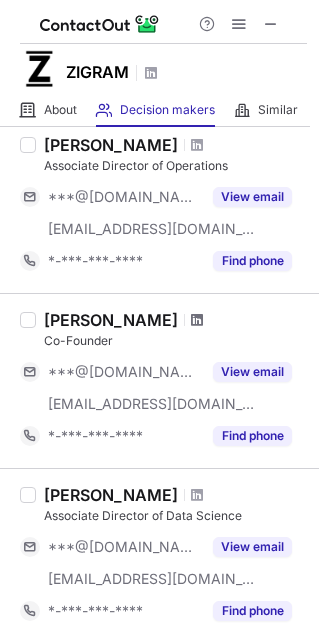 click at bounding box center [197, 320] 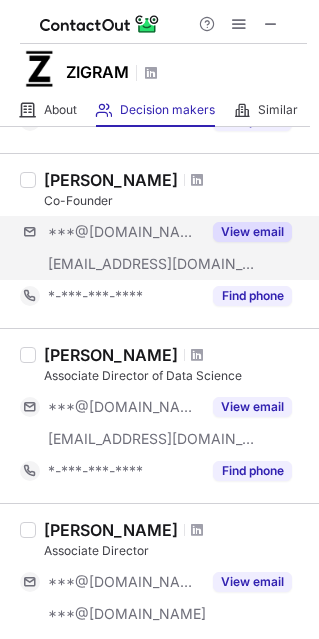 scroll, scrollTop: 444, scrollLeft: 0, axis: vertical 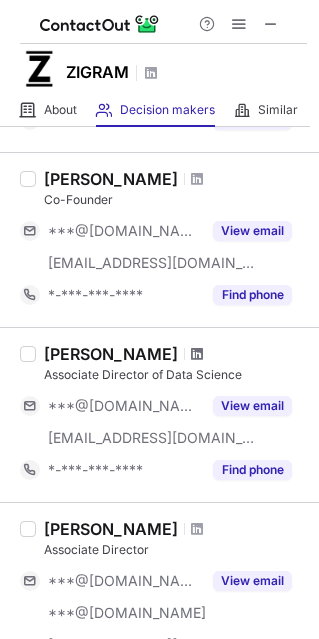 click at bounding box center [197, 354] 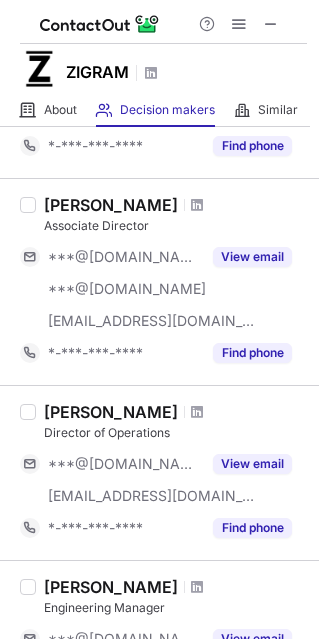 scroll, scrollTop: 769, scrollLeft: 0, axis: vertical 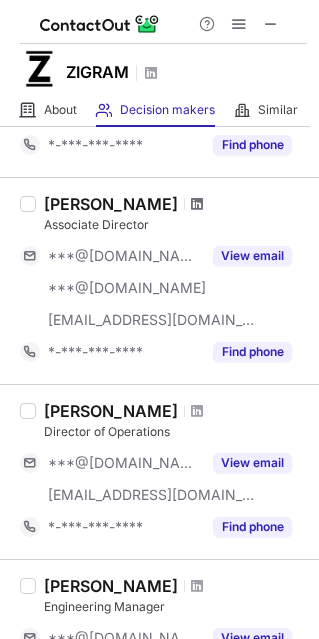 click at bounding box center (197, 204) 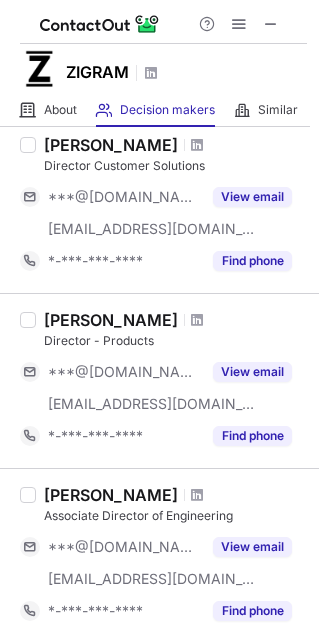scroll, scrollTop: 1505, scrollLeft: 0, axis: vertical 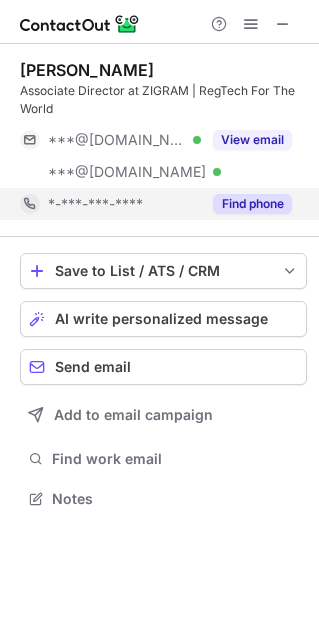 click on "Find phone" at bounding box center [252, 204] 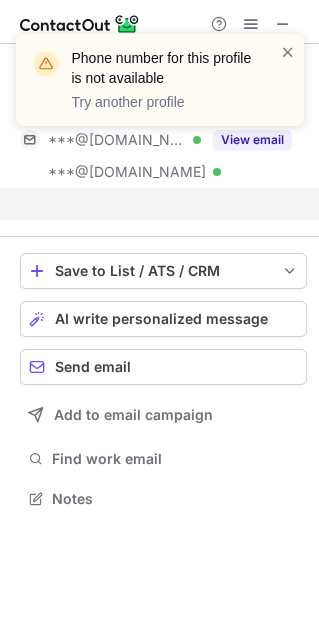 scroll, scrollTop: 452, scrollLeft: 319, axis: both 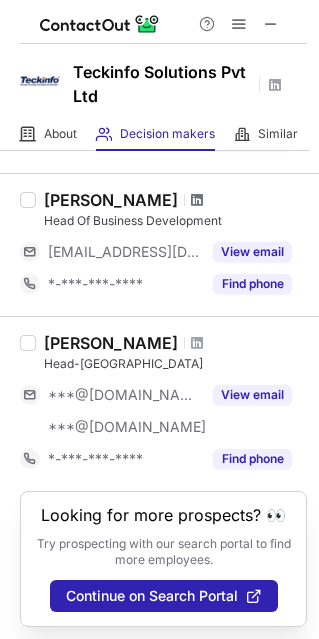 click at bounding box center [197, 200] 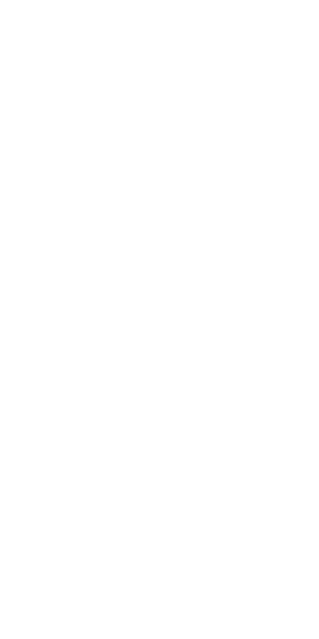 scroll, scrollTop: 0, scrollLeft: 0, axis: both 